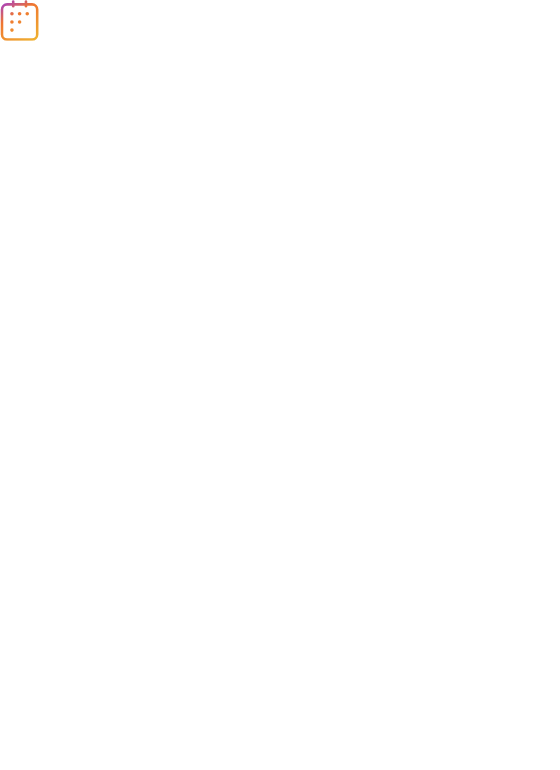 scroll, scrollTop: 0, scrollLeft: 0, axis: both 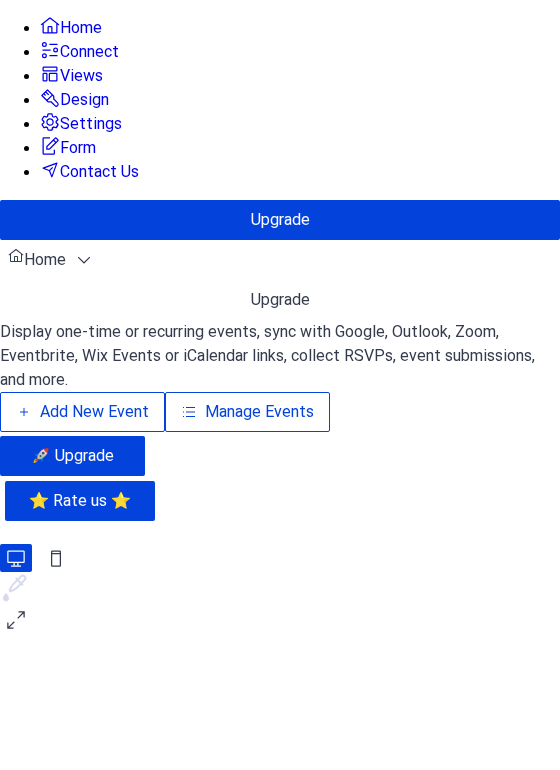 click on "Manage Events" at bounding box center (259, 412) 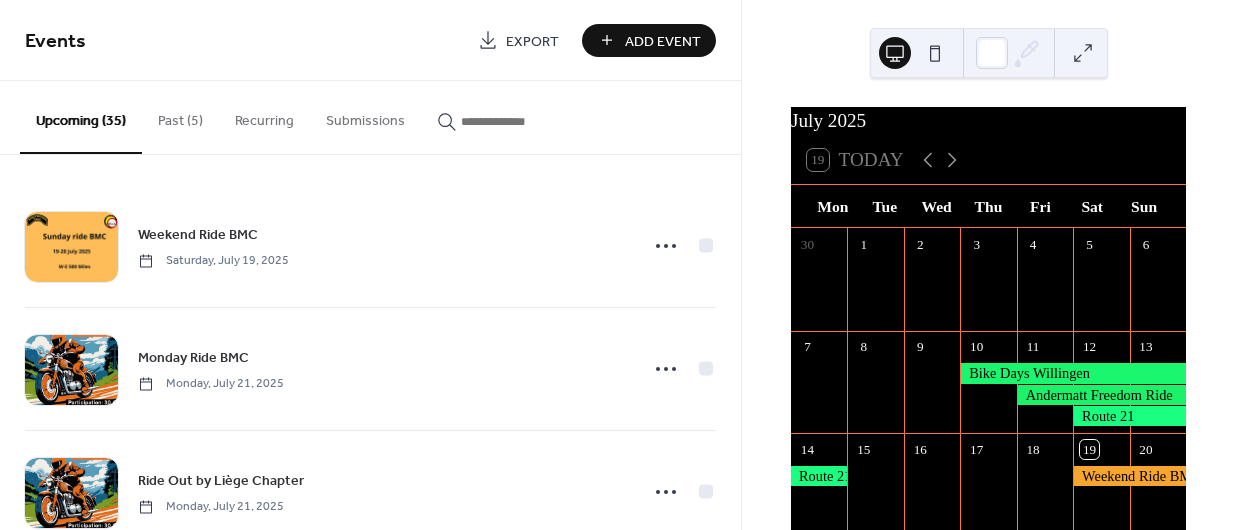 scroll, scrollTop: 0, scrollLeft: 0, axis: both 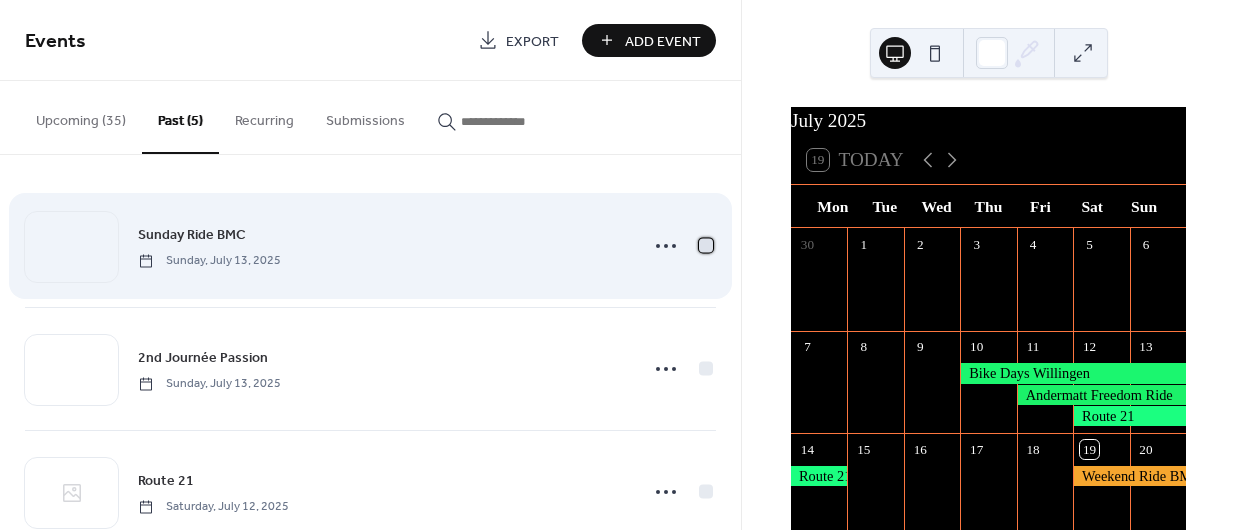 click at bounding box center [706, 245] 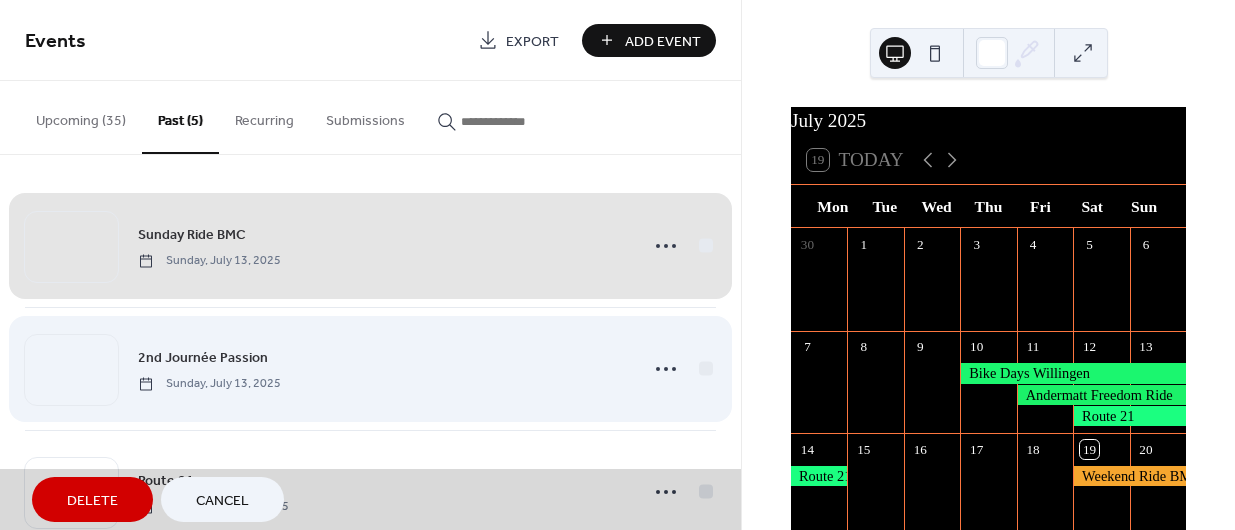 click on "[ORDINAL] [EVENT_NAME] [DAY], [MONTH] [DAY_NUM], [YEAR]" at bounding box center [370, 368] 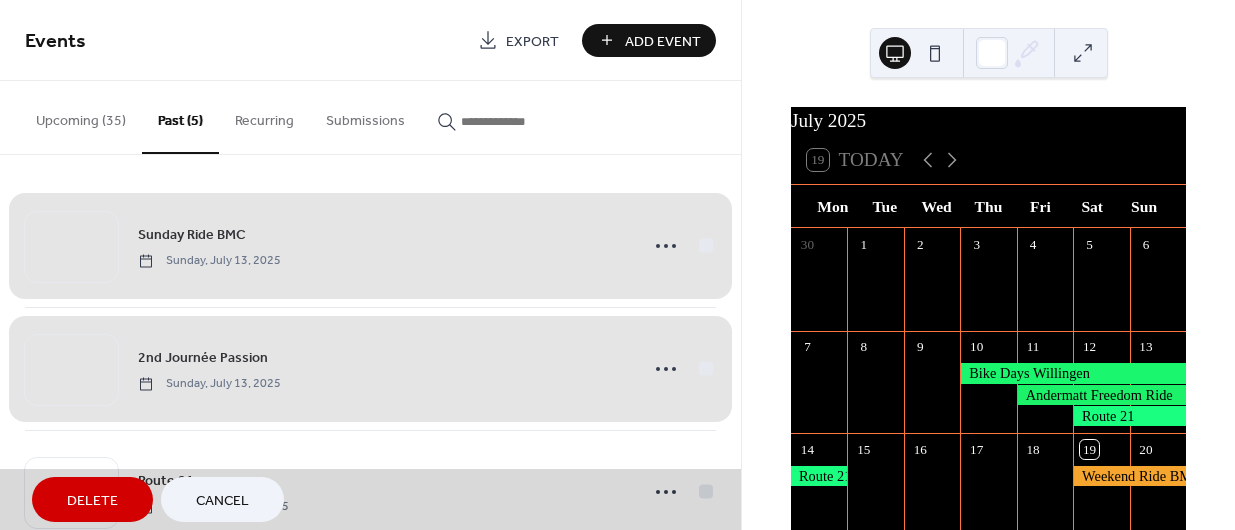 click on "[DAY] [EVENT_NAME] [DAY], [MONTH] [DAY_NUM], [YEAR]" at bounding box center (370, 246) 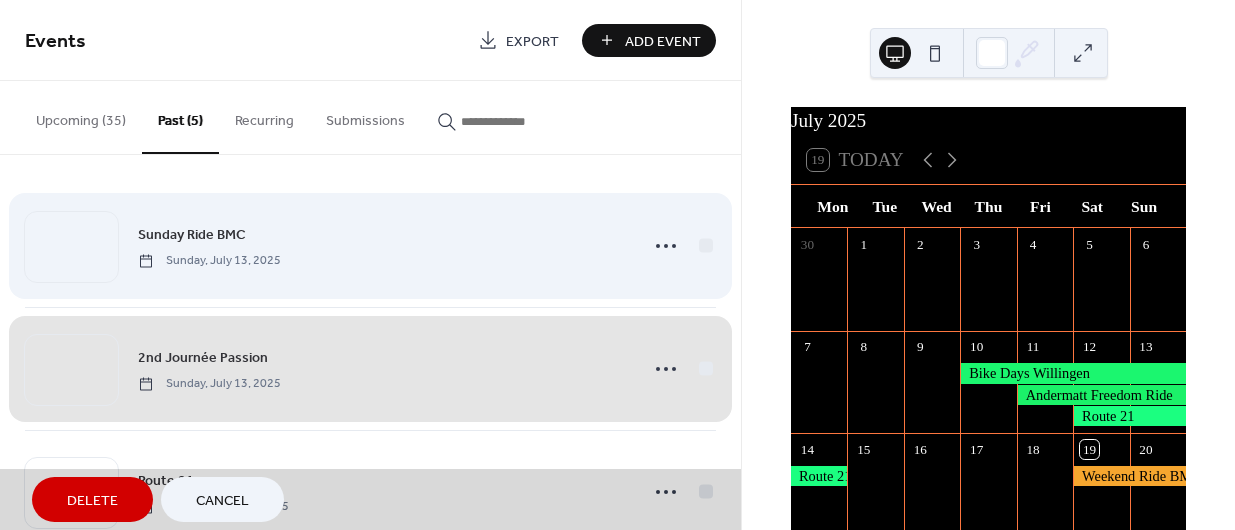 click on "[DAY] [EVENT_NAME] [DAY], [MONTH] [DAY_NUM], [YEAR]" at bounding box center [370, 246] 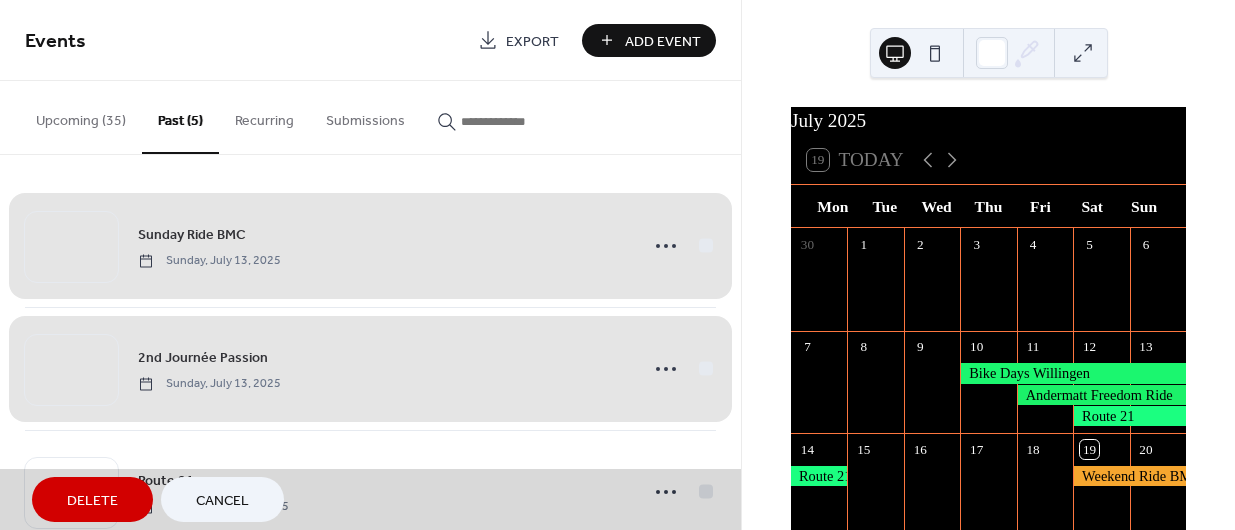 drag, startPoint x: 658, startPoint y: 240, endPoint x: 597, endPoint y: 232, distance: 61.522354 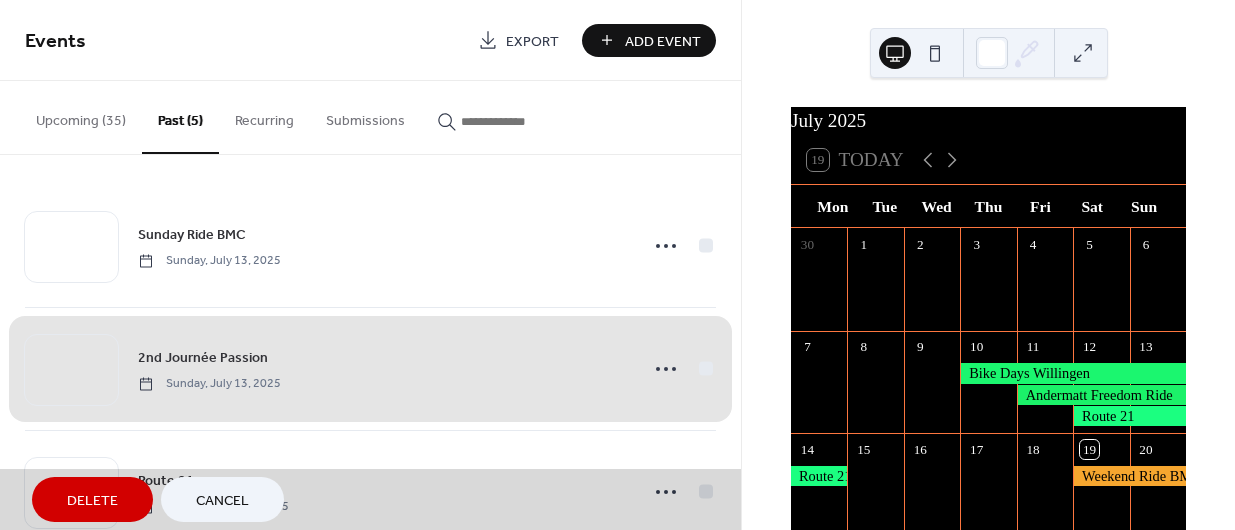 click on "[ORDINAL] [EVENT_NAME] [DAY], [MONTH] [DAY_NUM], [YEAR]" at bounding box center (370, 368) 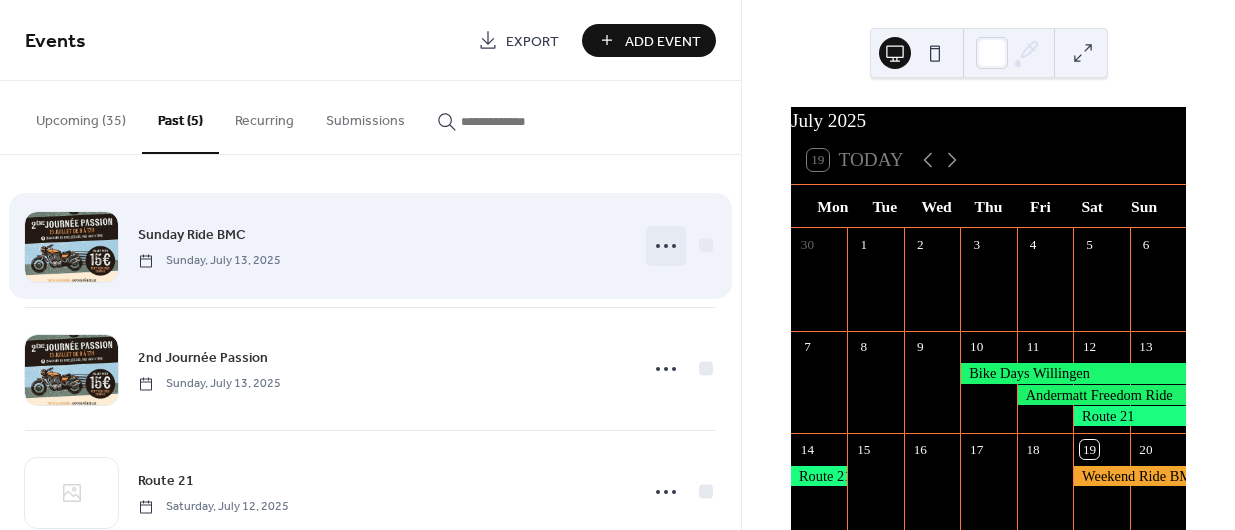 click 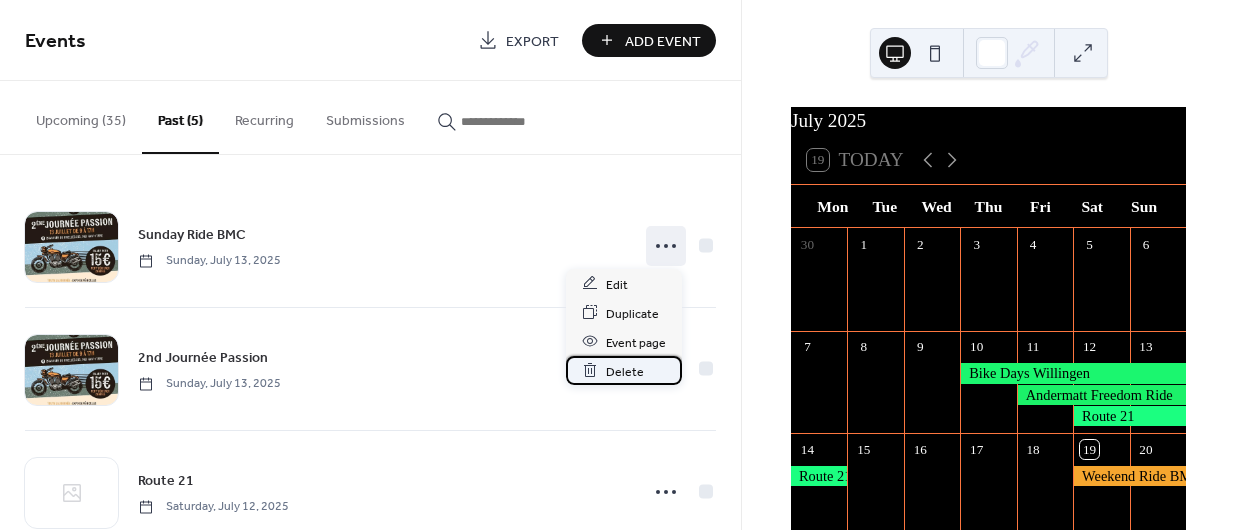 click on "Delete" at bounding box center (625, 371) 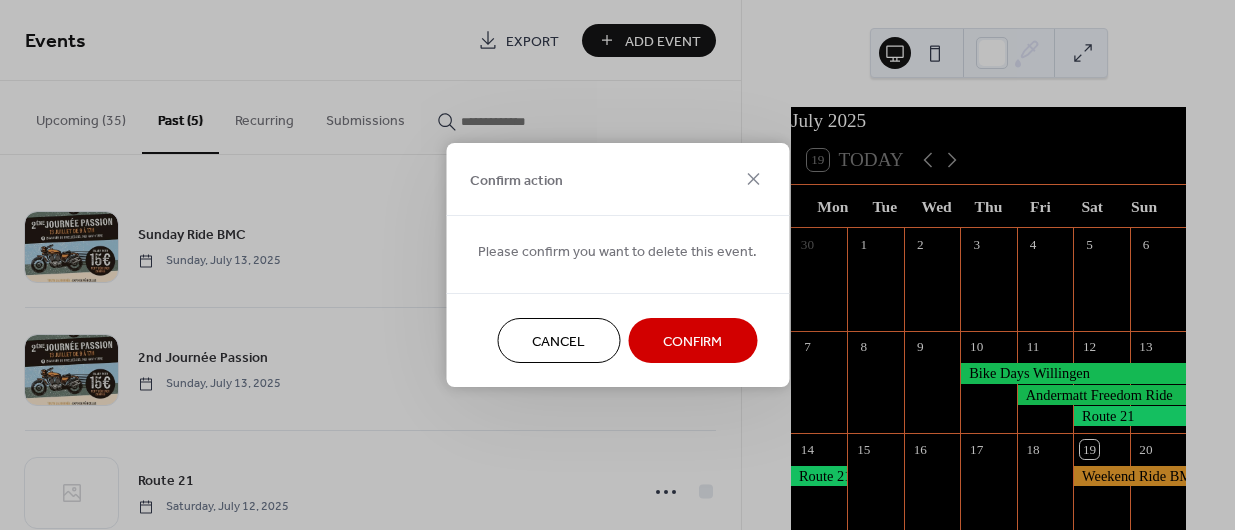 click on "Confirm" at bounding box center (692, 340) 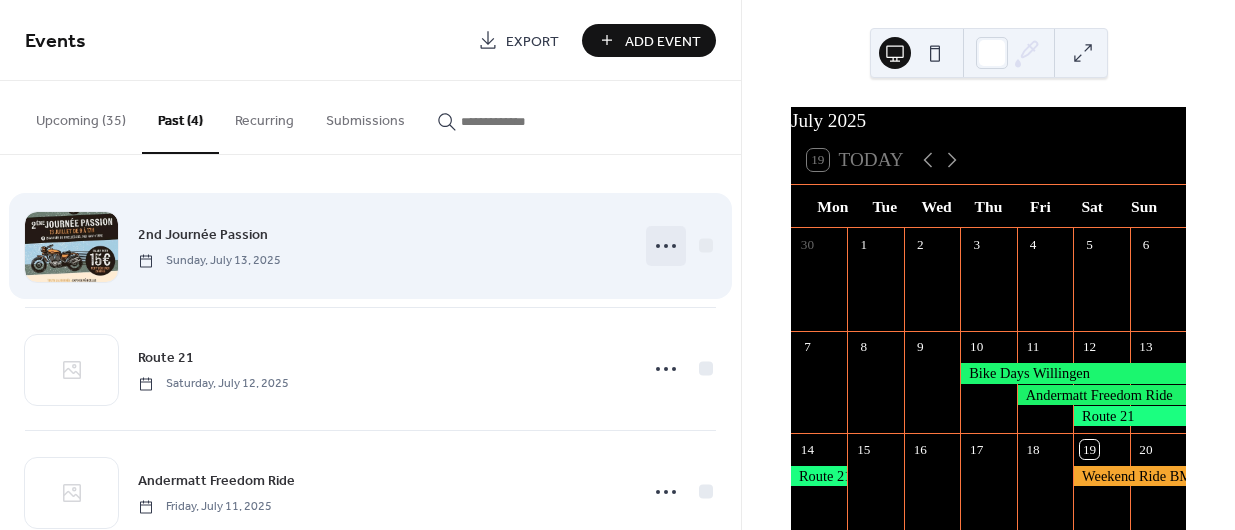 click 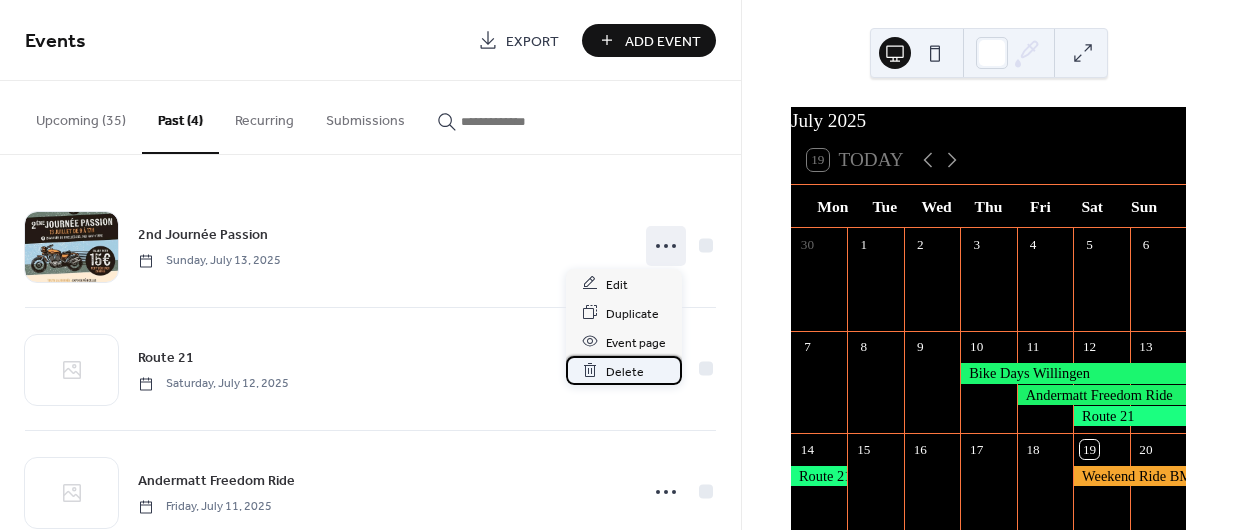 click on "Delete" at bounding box center [625, 371] 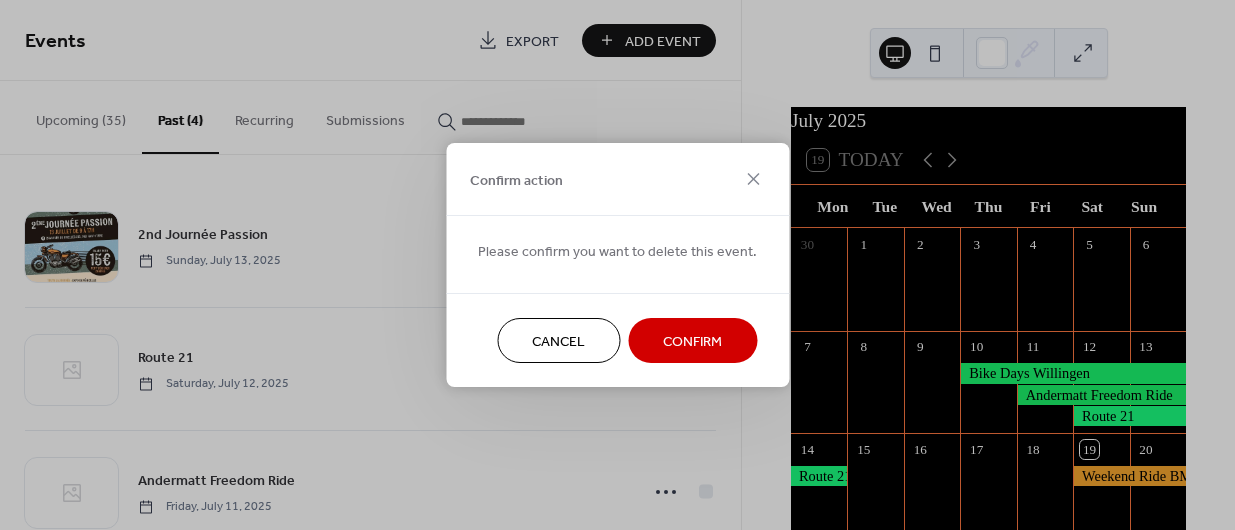 click on "Confirm" at bounding box center [692, 342] 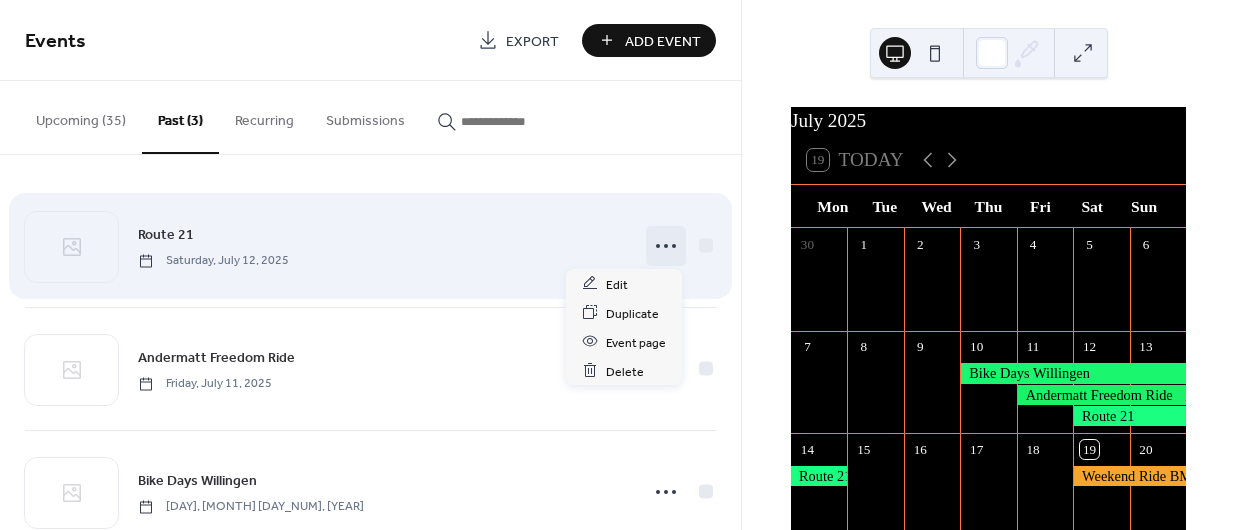 click 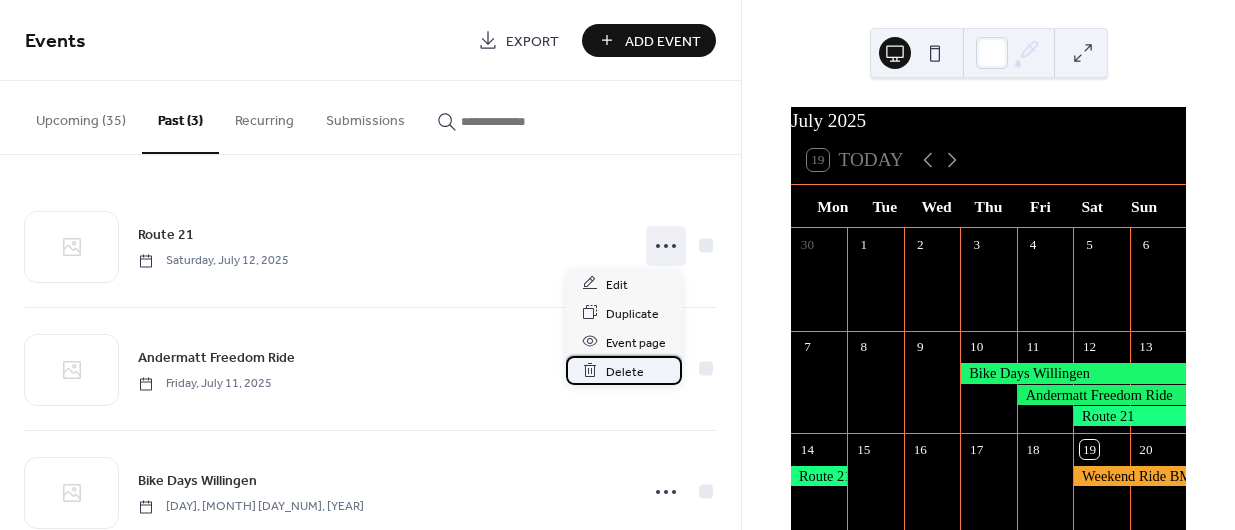 click on "Delete" at bounding box center (624, 370) 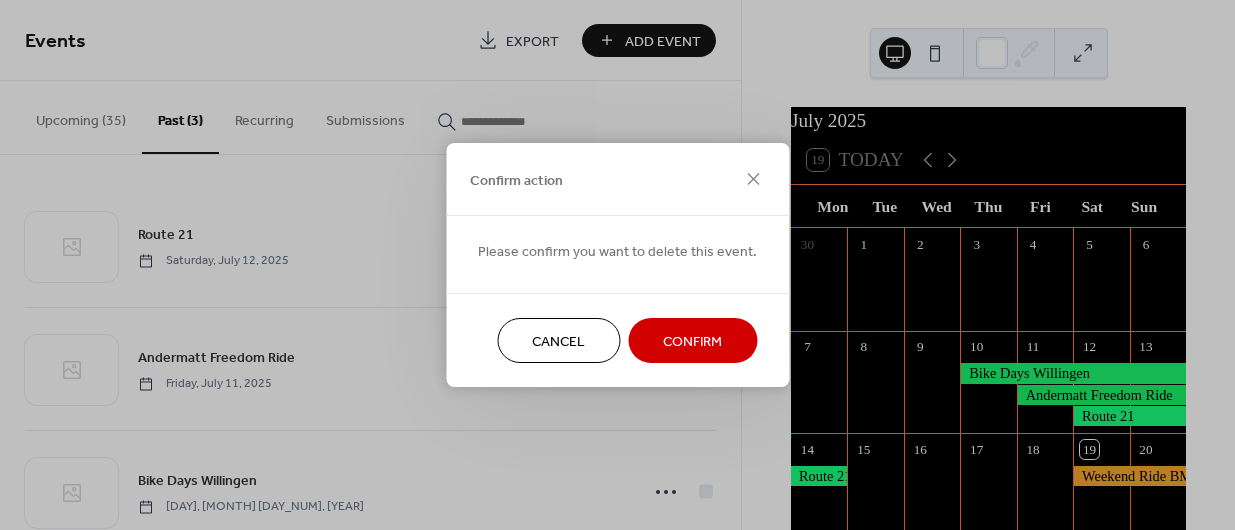 click on "Confirm" at bounding box center [692, 340] 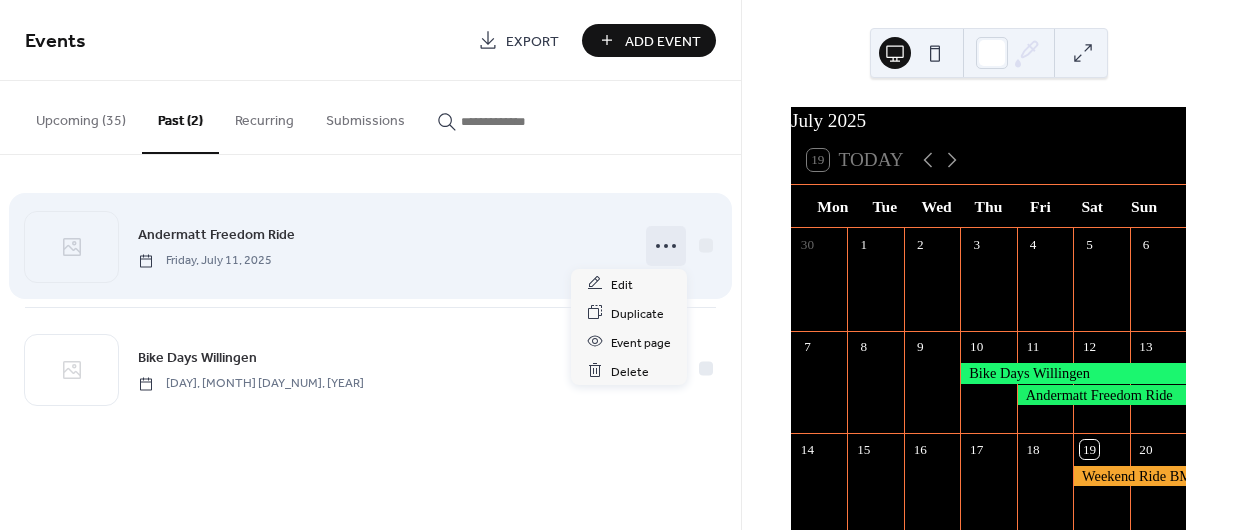 click 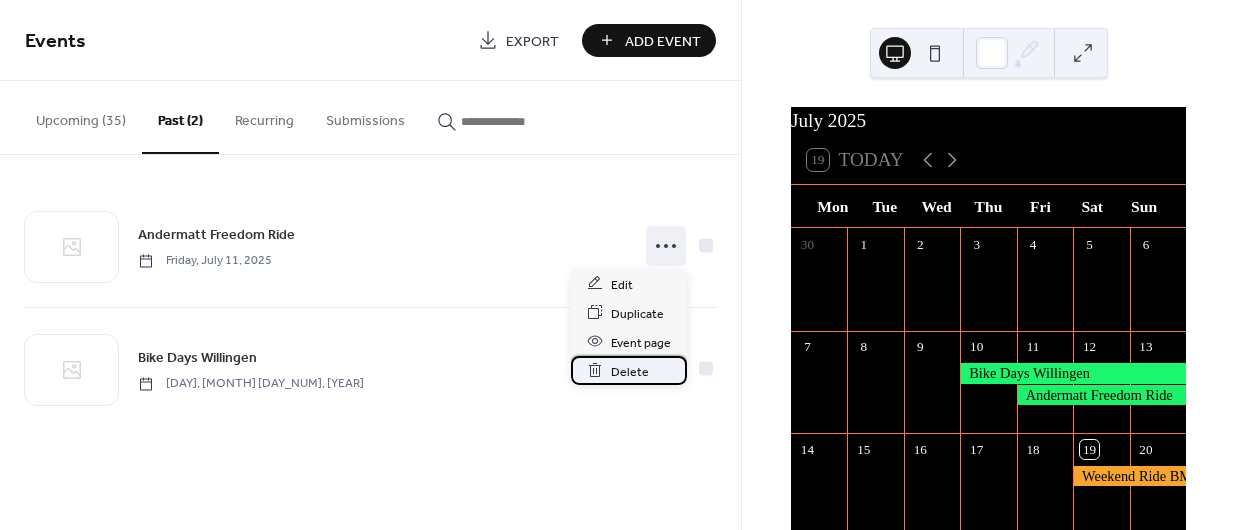 click on "Delete" at bounding box center [630, 371] 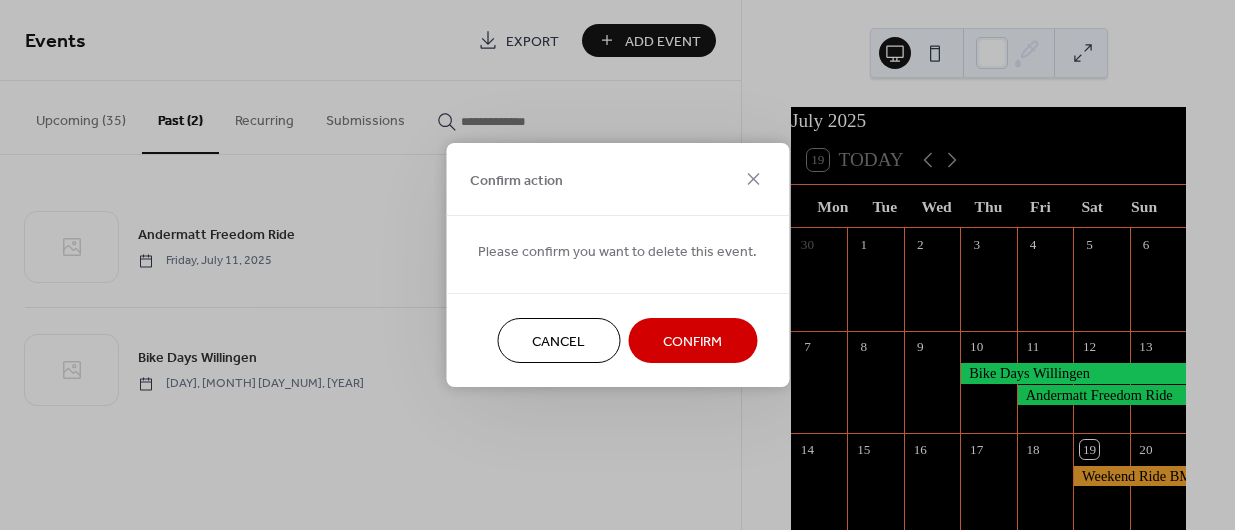 click on "Confirm" at bounding box center (692, 340) 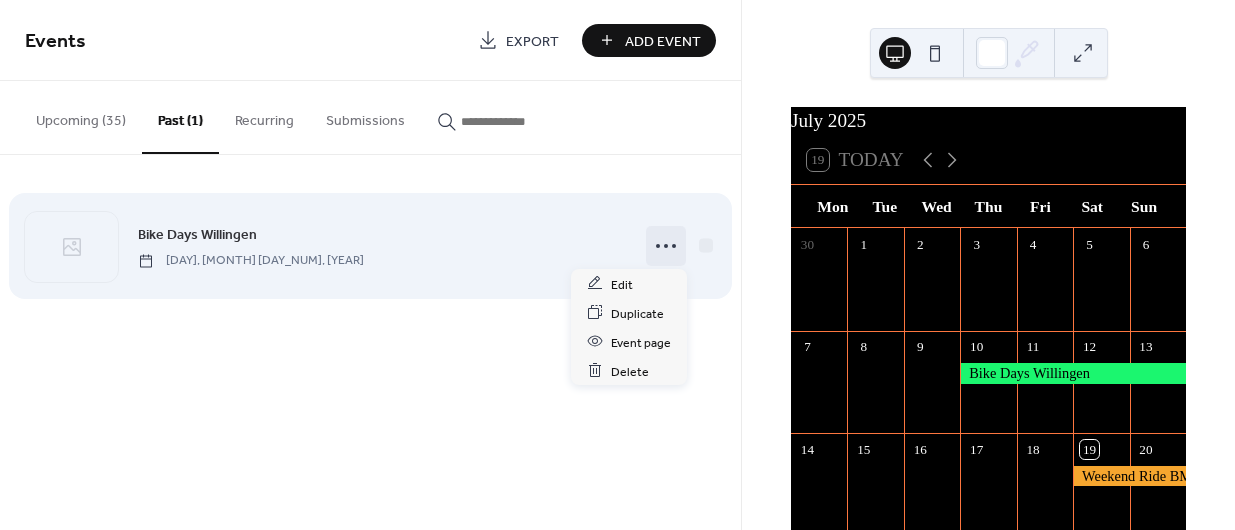 click 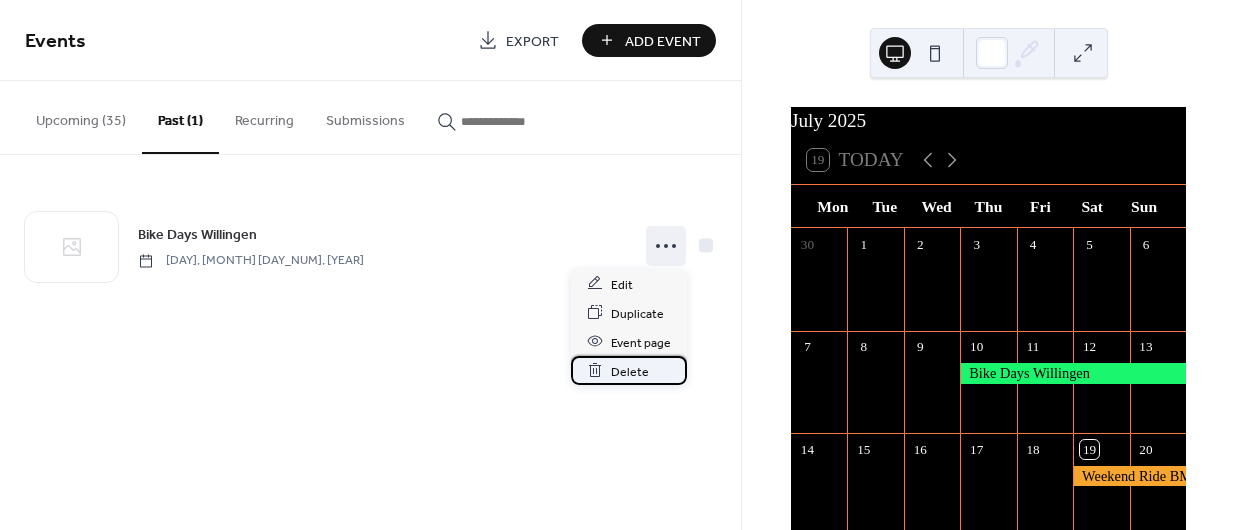 click on "Delete" at bounding box center [630, 371] 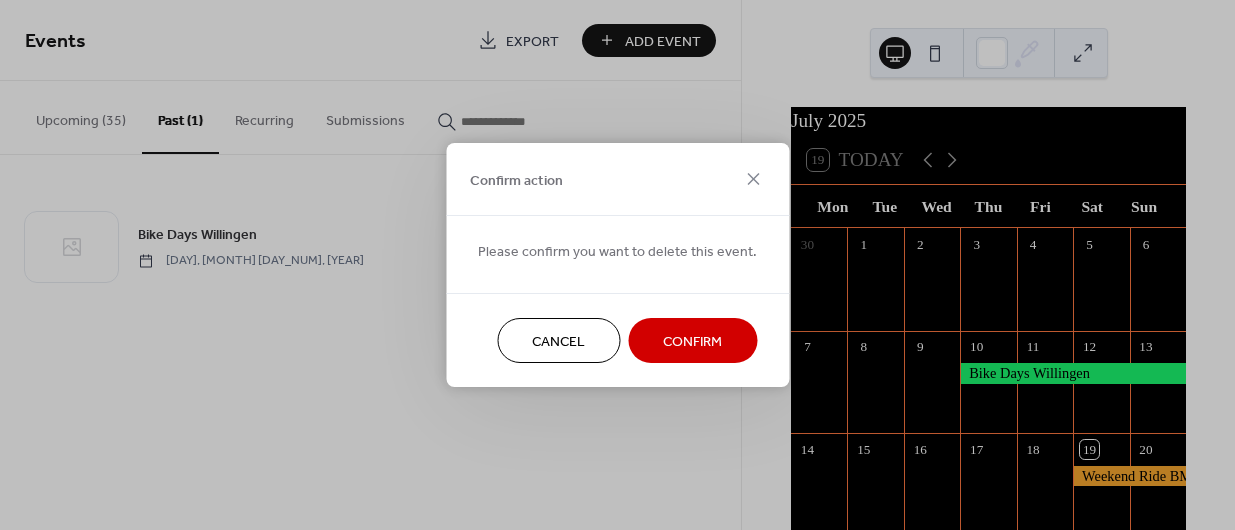 click on "Confirm" at bounding box center [692, 340] 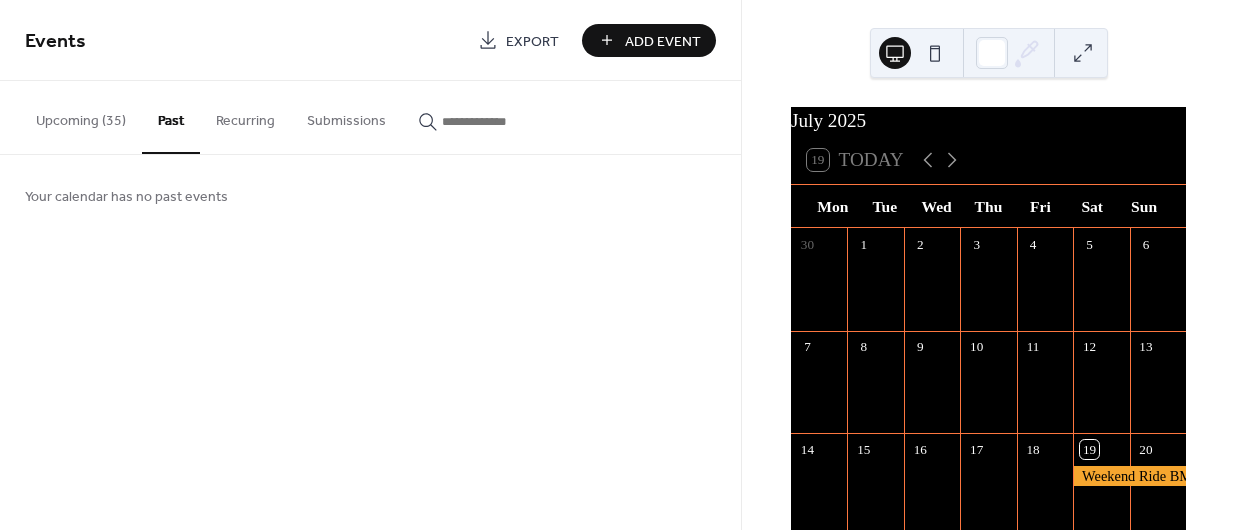 click on "Upcoming (35)" at bounding box center (81, 116) 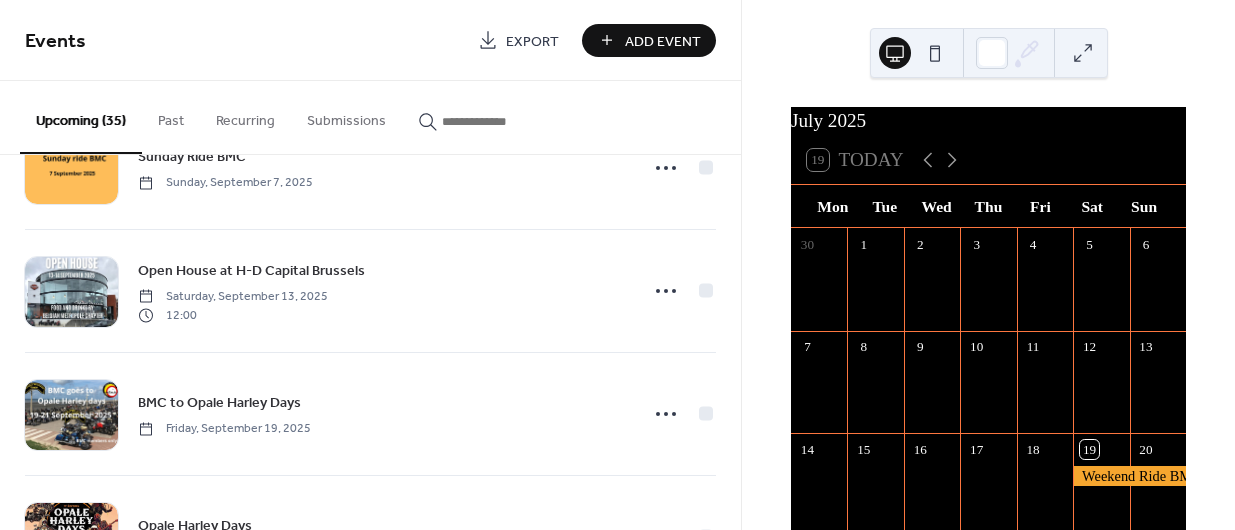 scroll, scrollTop: 2417, scrollLeft: 0, axis: vertical 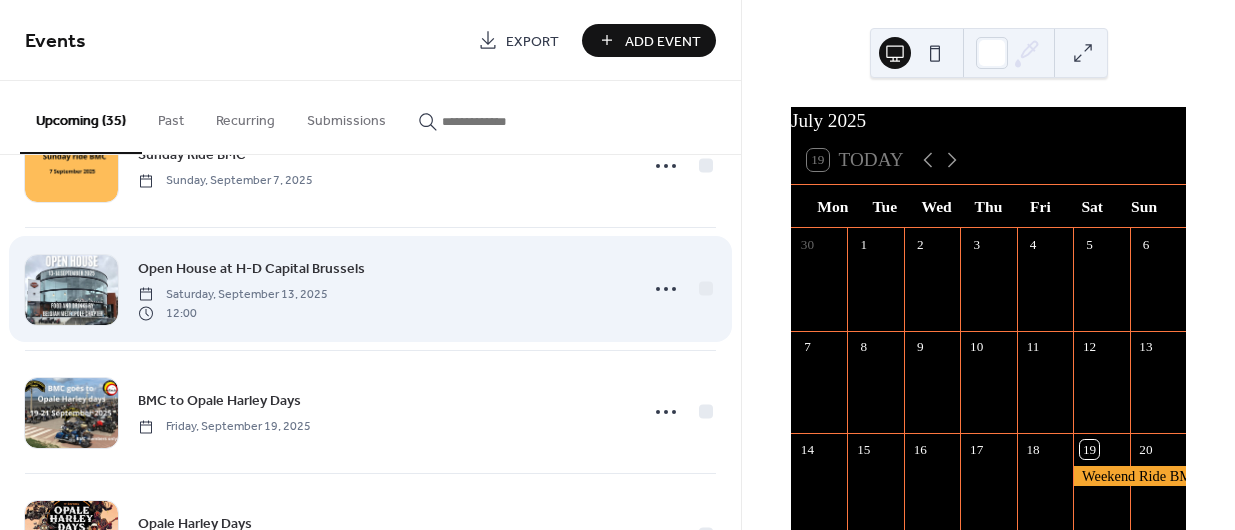click on "Open House at H-D Capital Brussels" at bounding box center [251, 269] 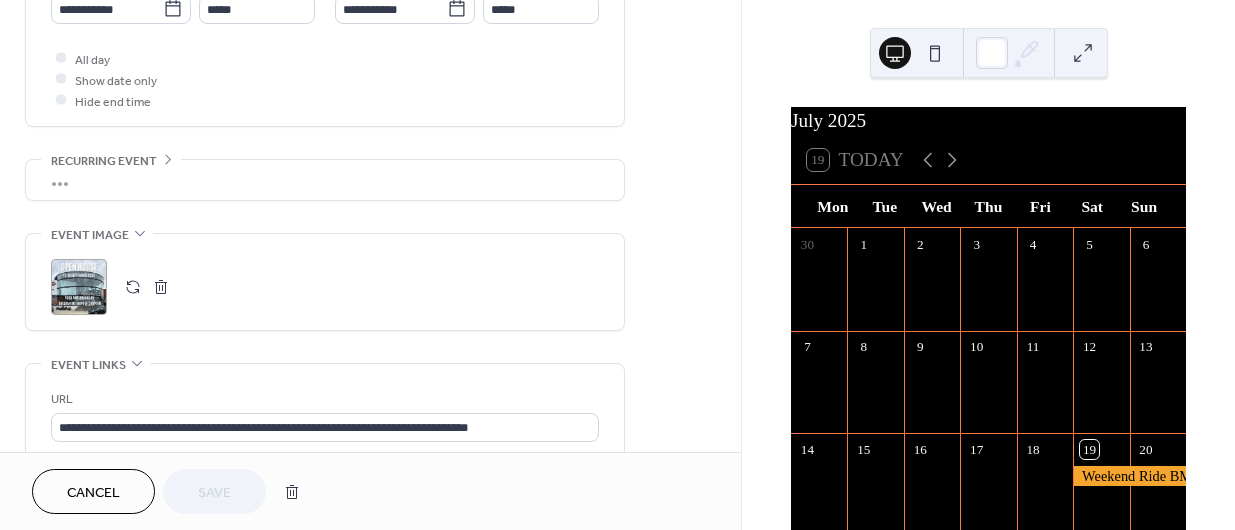 scroll, scrollTop: 729, scrollLeft: 0, axis: vertical 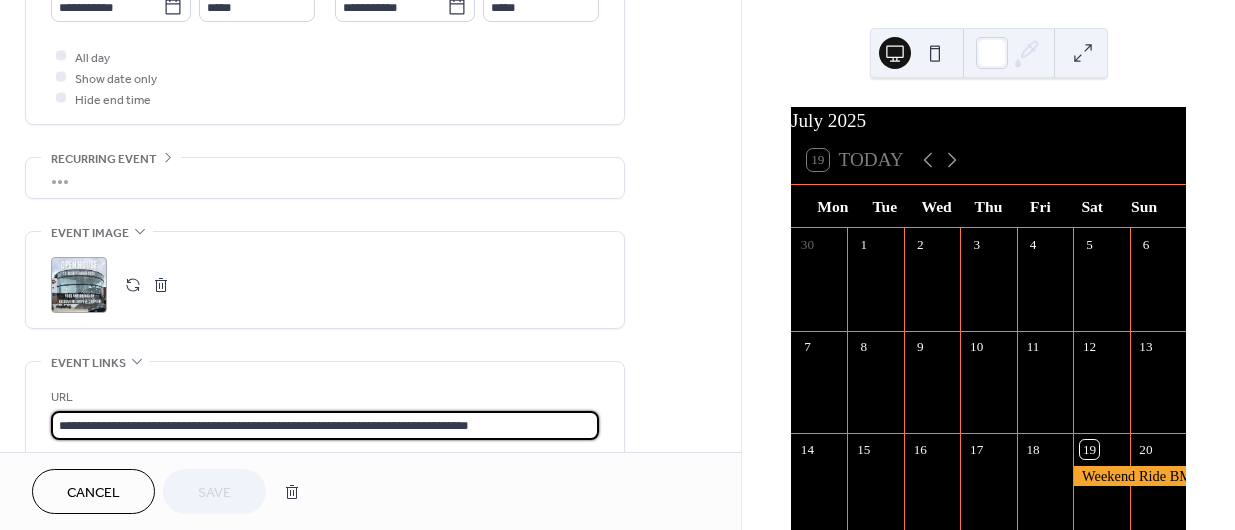 click on "**********" at bounding box center [325, 425] 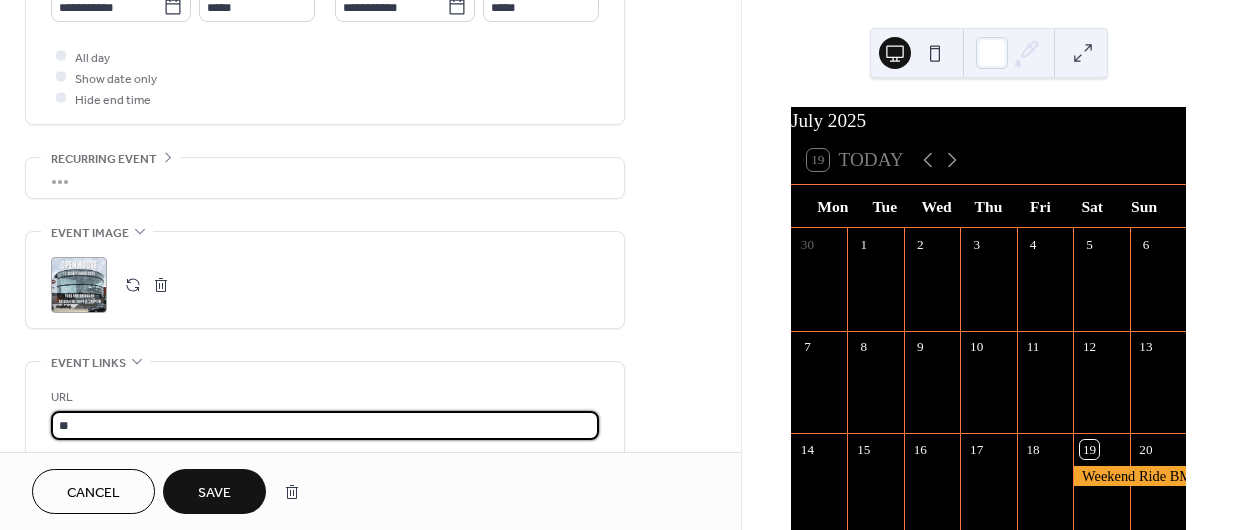 type on "*" 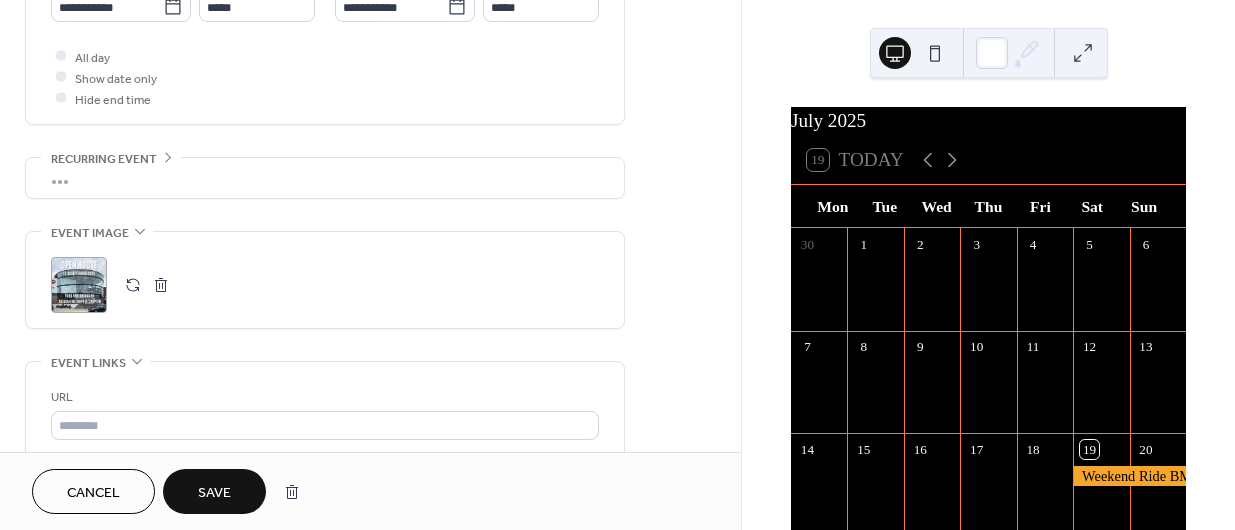 click at bounding box center [161, 285] 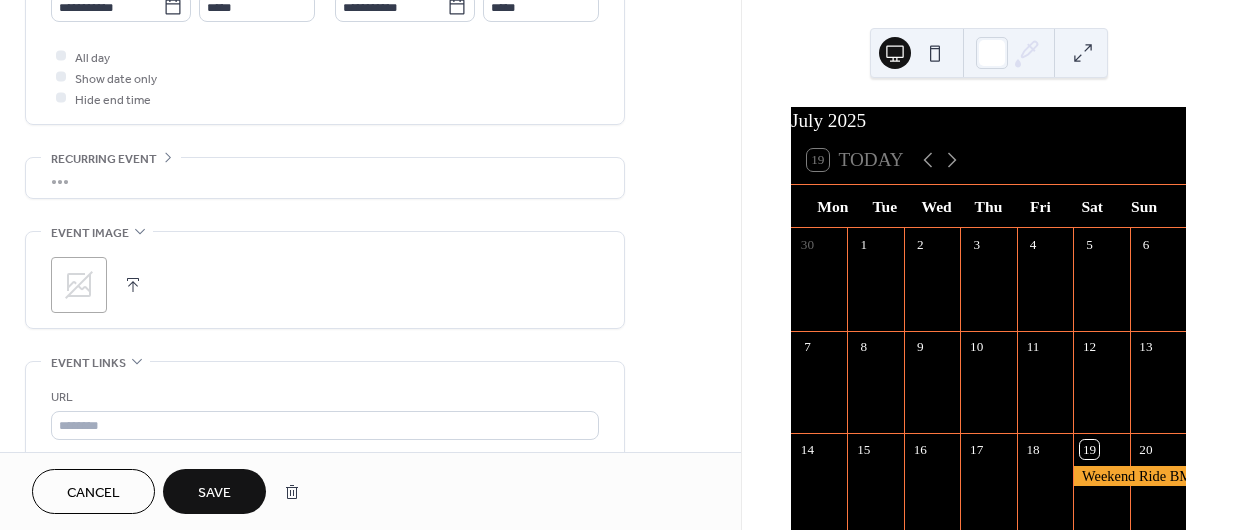 click at bounding box center [133, 285] 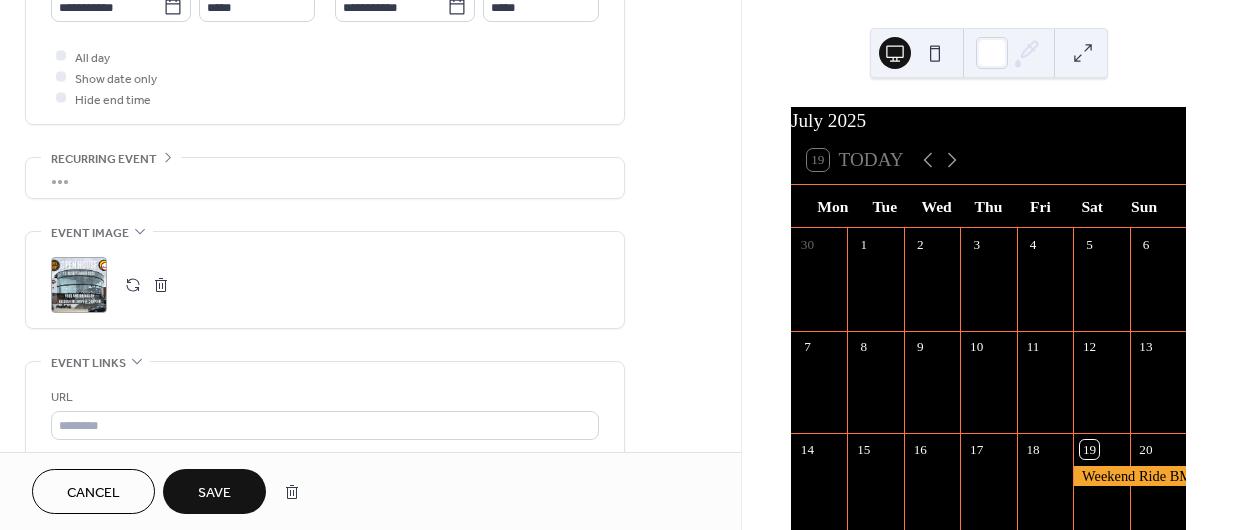 click at bounding box center (133, 285) 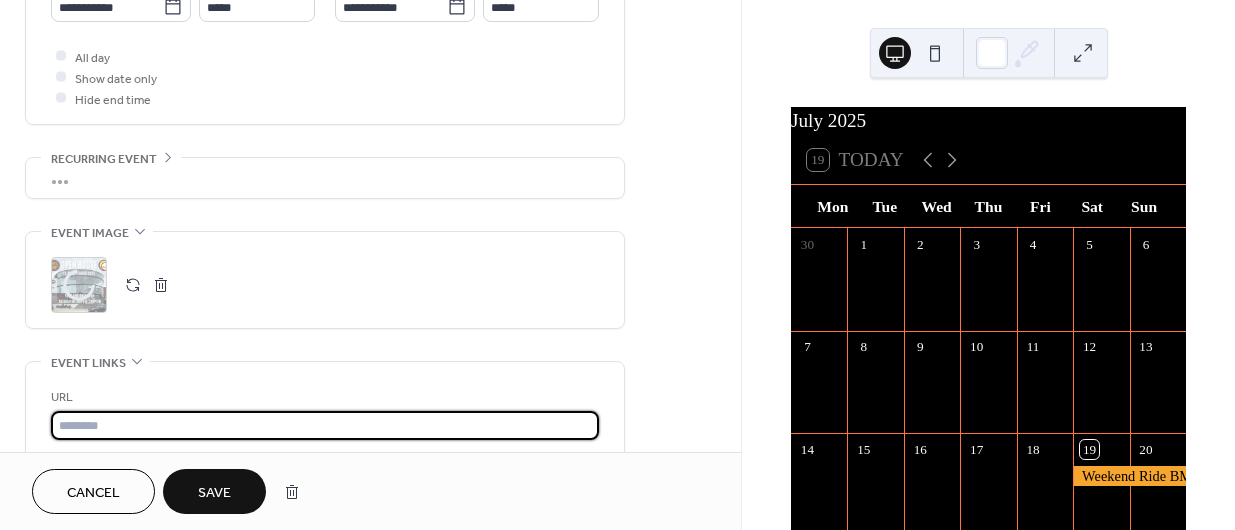 click at bounding box center [325, 425] 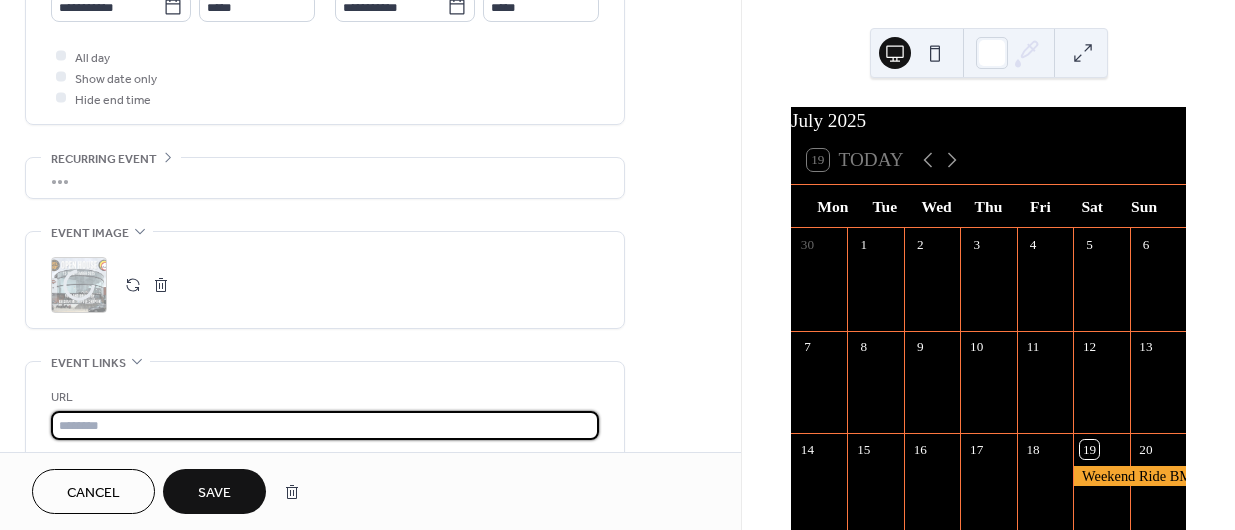 paste on "**********" 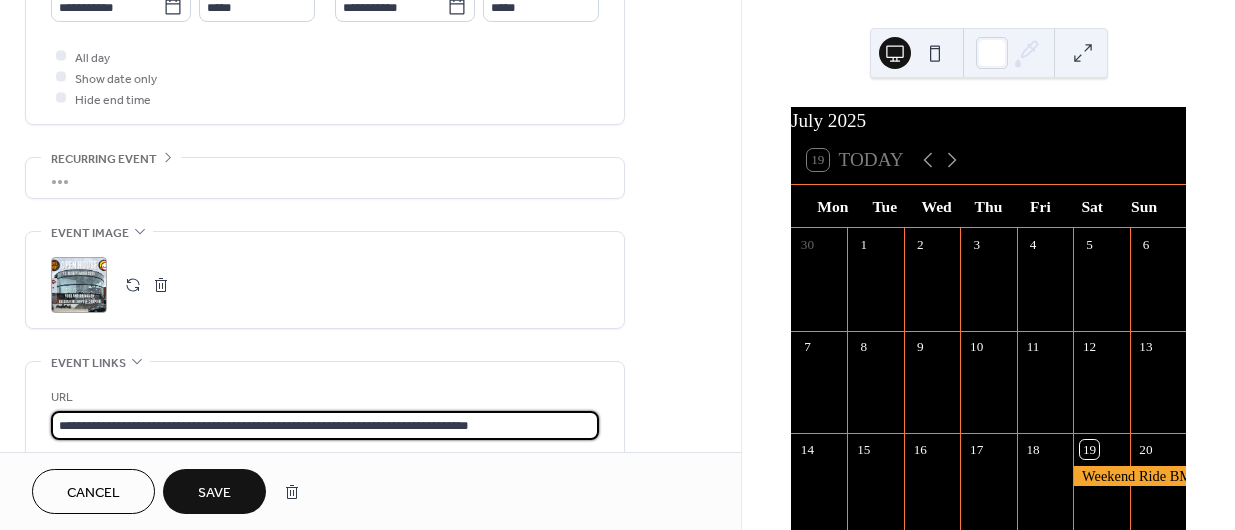 type on "**********" 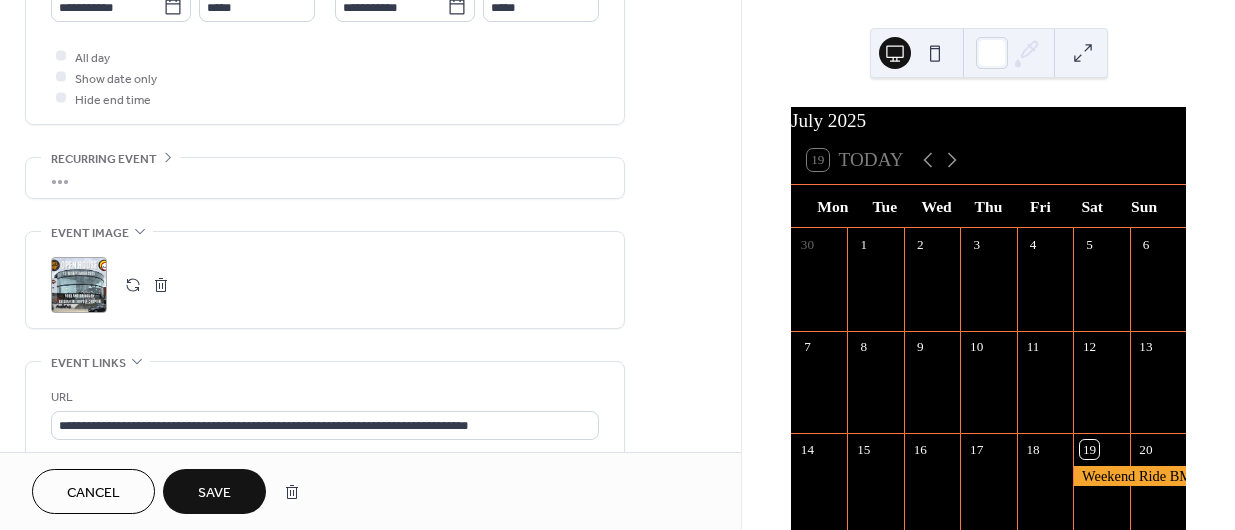 click on "Save" at bounding box center (214, 491) 